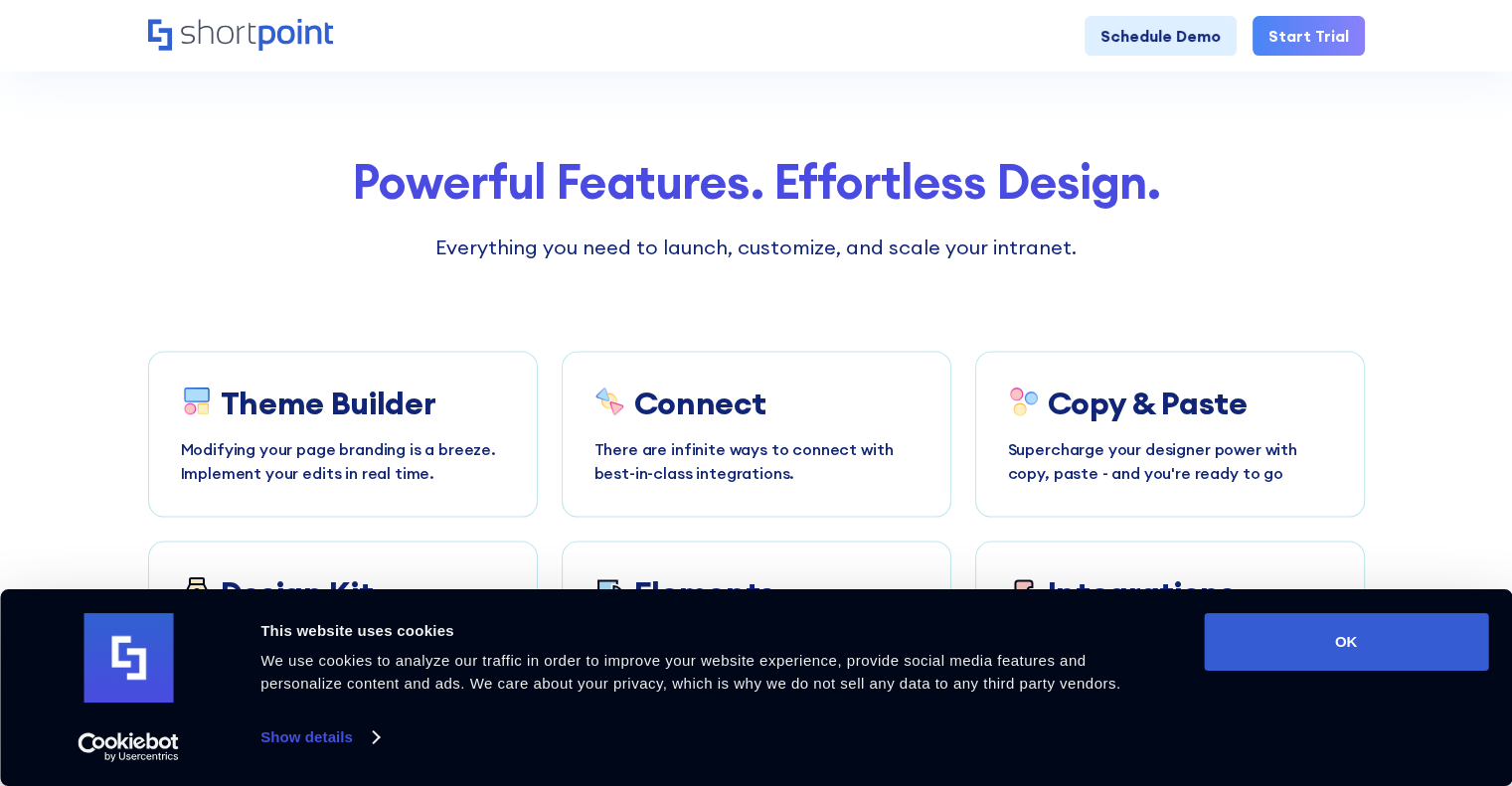 scroll, scrollTop: 3975, scrollLeft: 0, axis: vertical 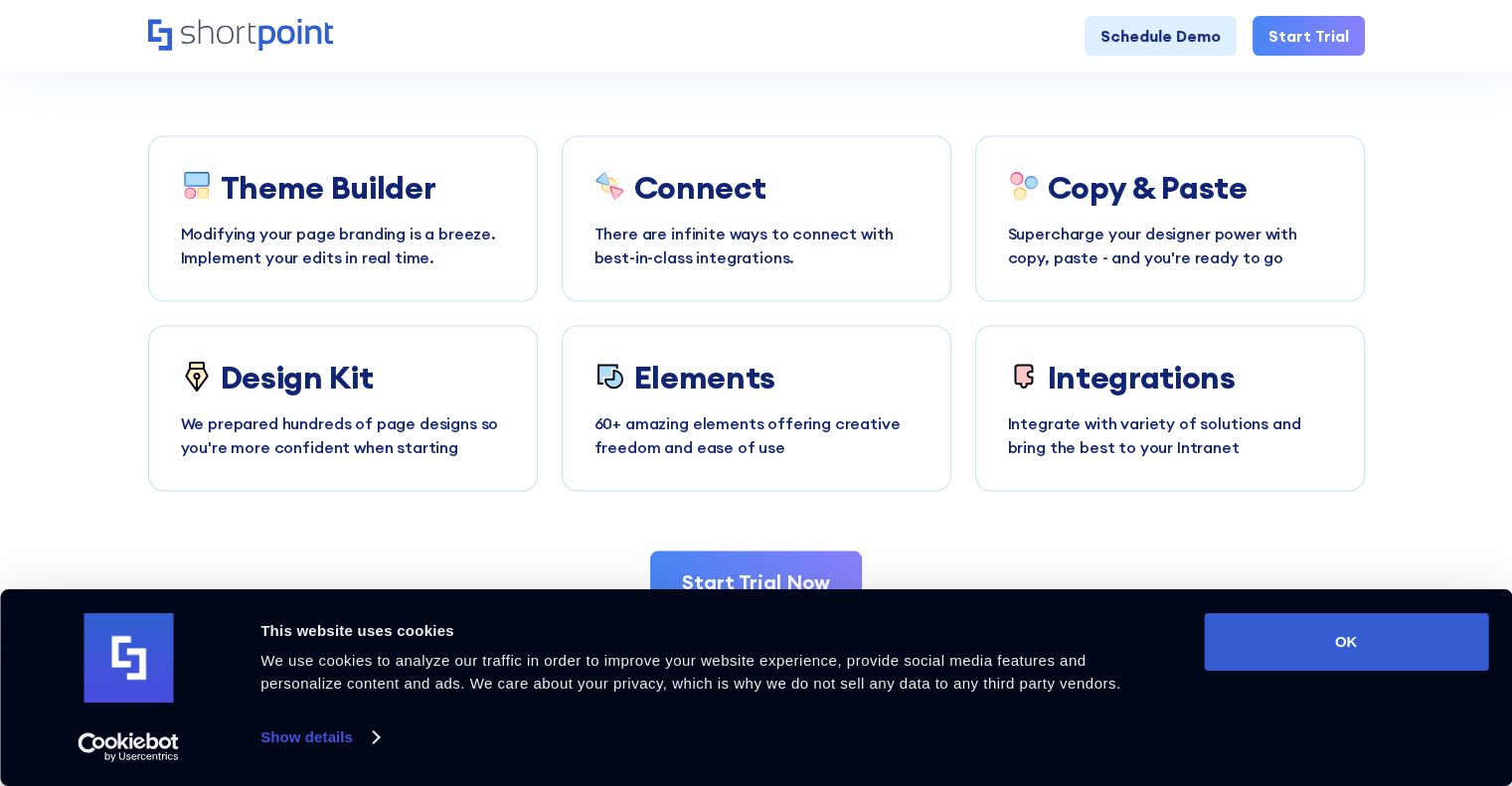 click on "Start Trial" at bounding box center (1308, 36) 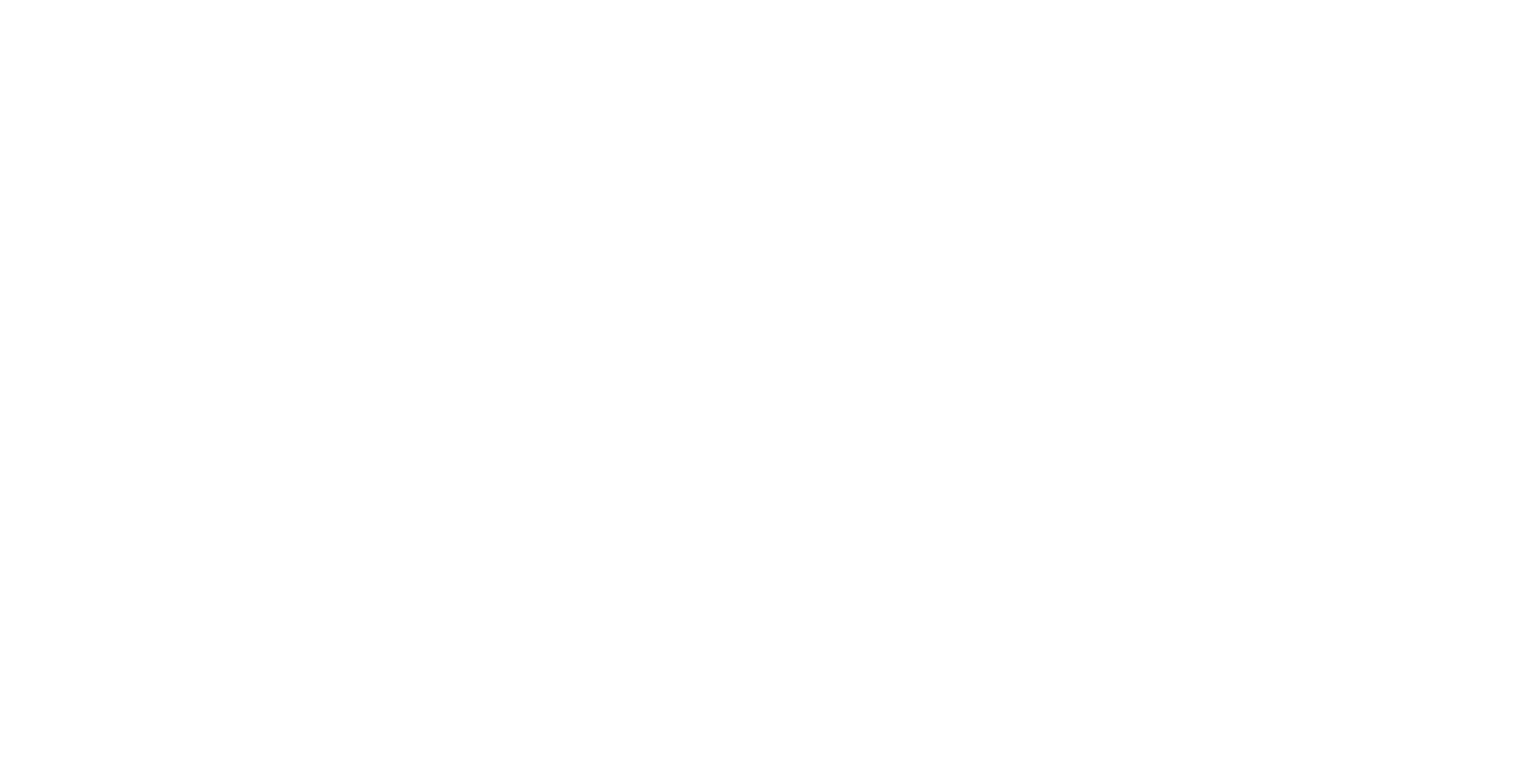 scroll, scrollTop: 0, scrollLeft: 0, axis: both 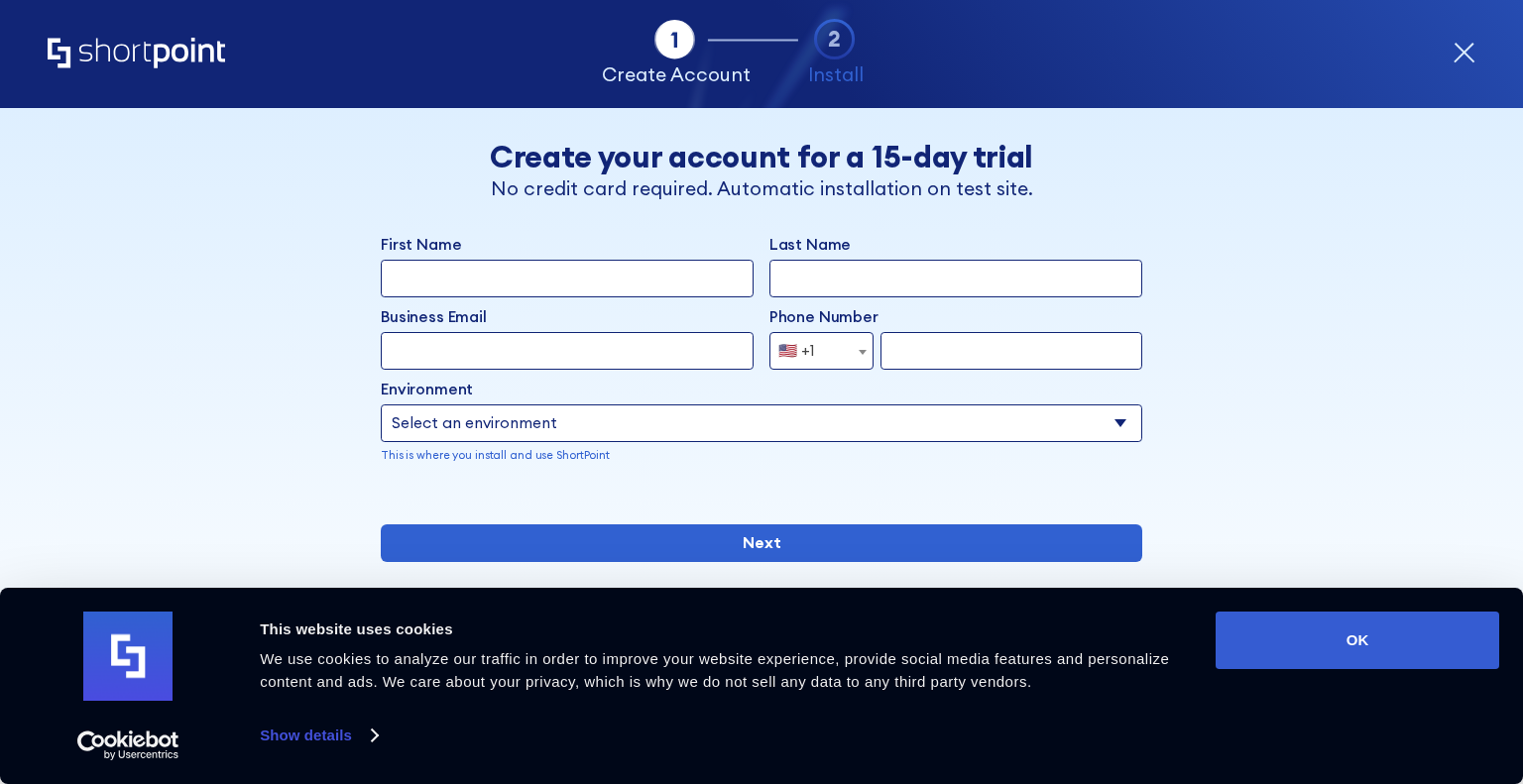 click on "Select an environment
Microsoft 365
SharePoint Online
SharePoint 2019 (On-Premise)
SharePoint 2016 (On-Premise)
SharePoint 2013 (On-Premise)" at bounding box center (762, 423) 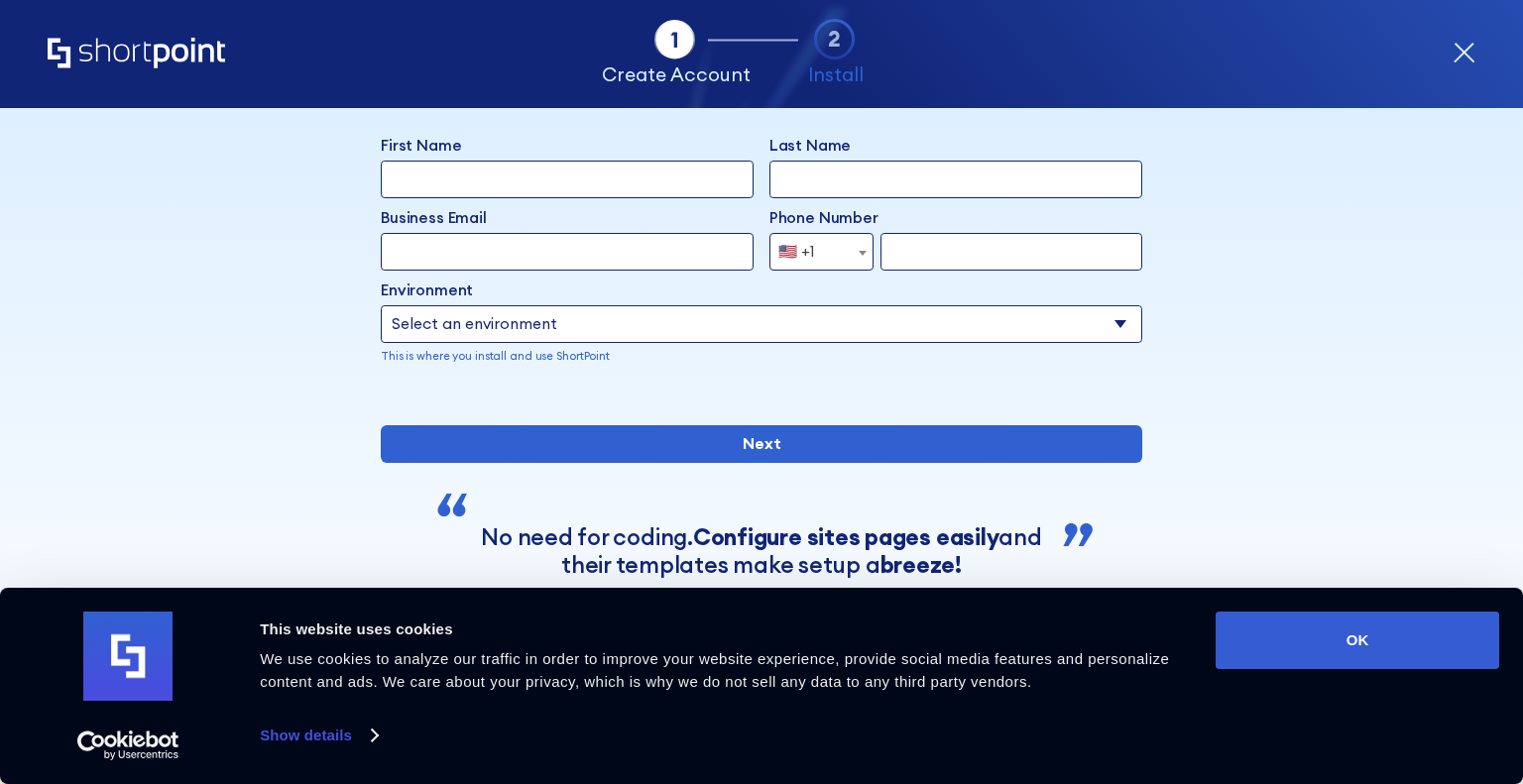 click on "Select an environment
Microsoft 365
SharePoint Online
SharePoint 2019 (On-Premise)
SharePoint 2016 (On-Premise)
SharePoint 2013 (On-Premise)" at bounding box center [762, 324] 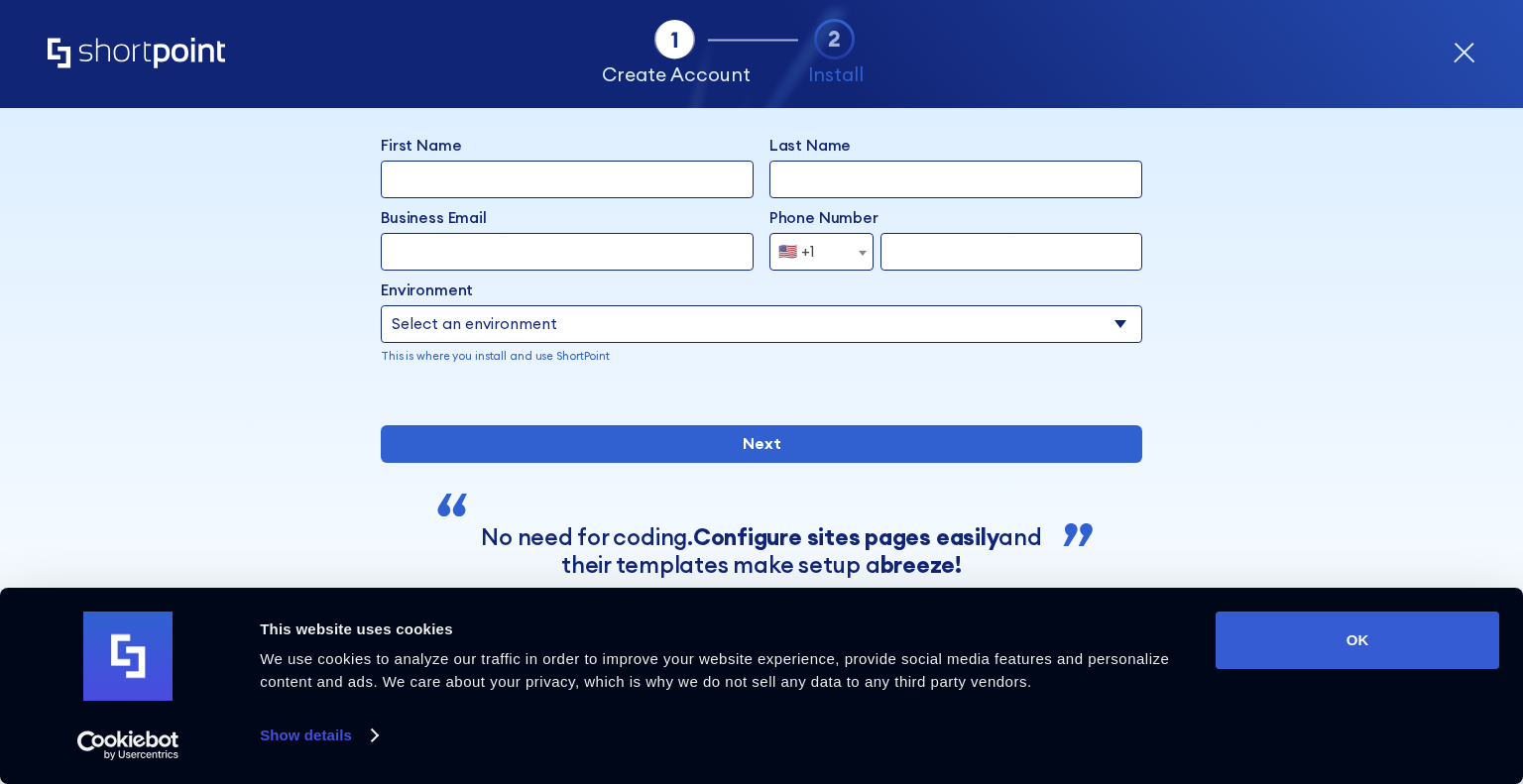 click on "Select an environment
Microsoft 365
SharePoint Online
SharePoint 2019 (On-Premise)
SharePoint 2016 (On-Premise)
SharePoint 2013 (On-Premise)" at bounding box center (762, 324) 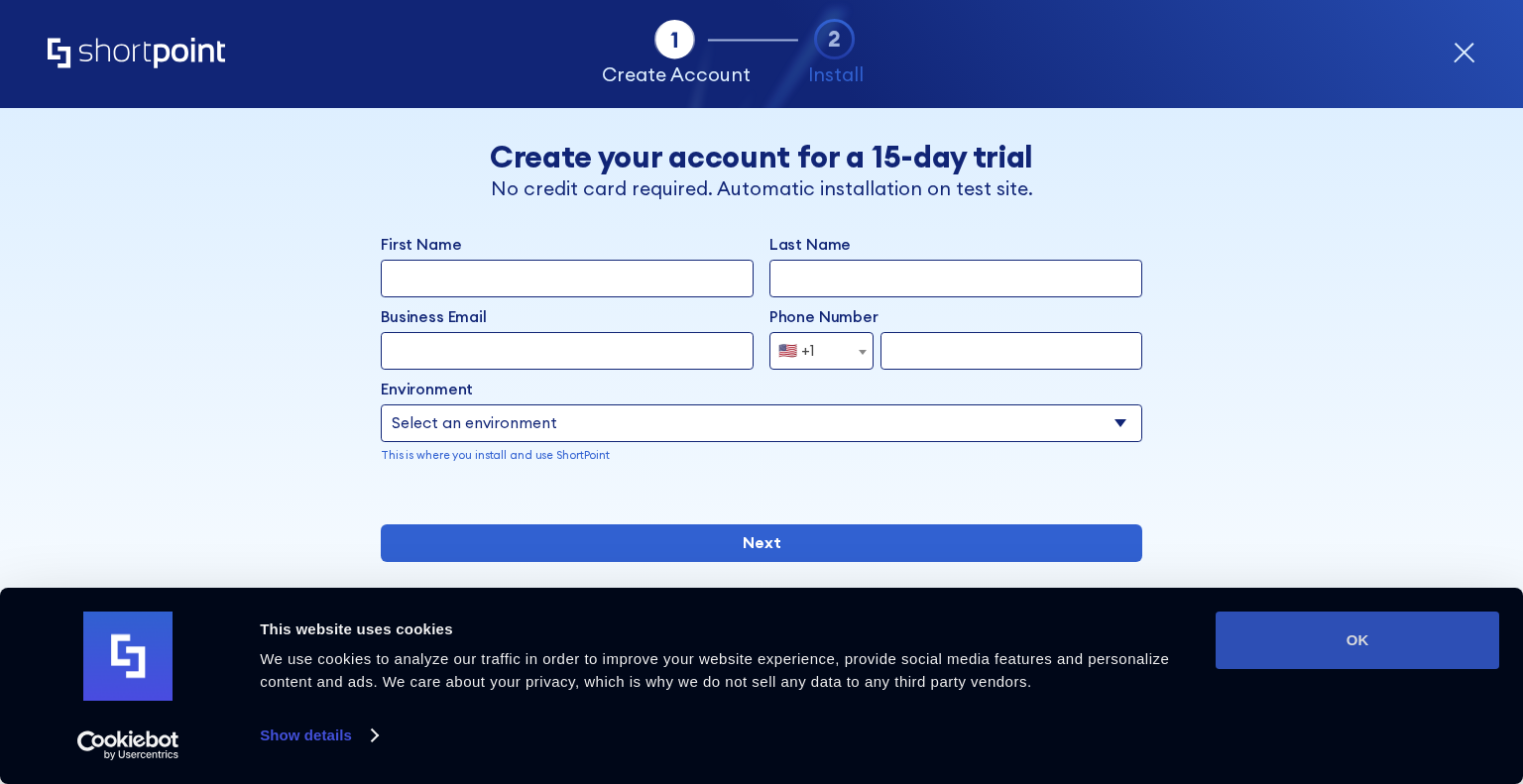 click on "OK" at bounding box center (1357, 640) 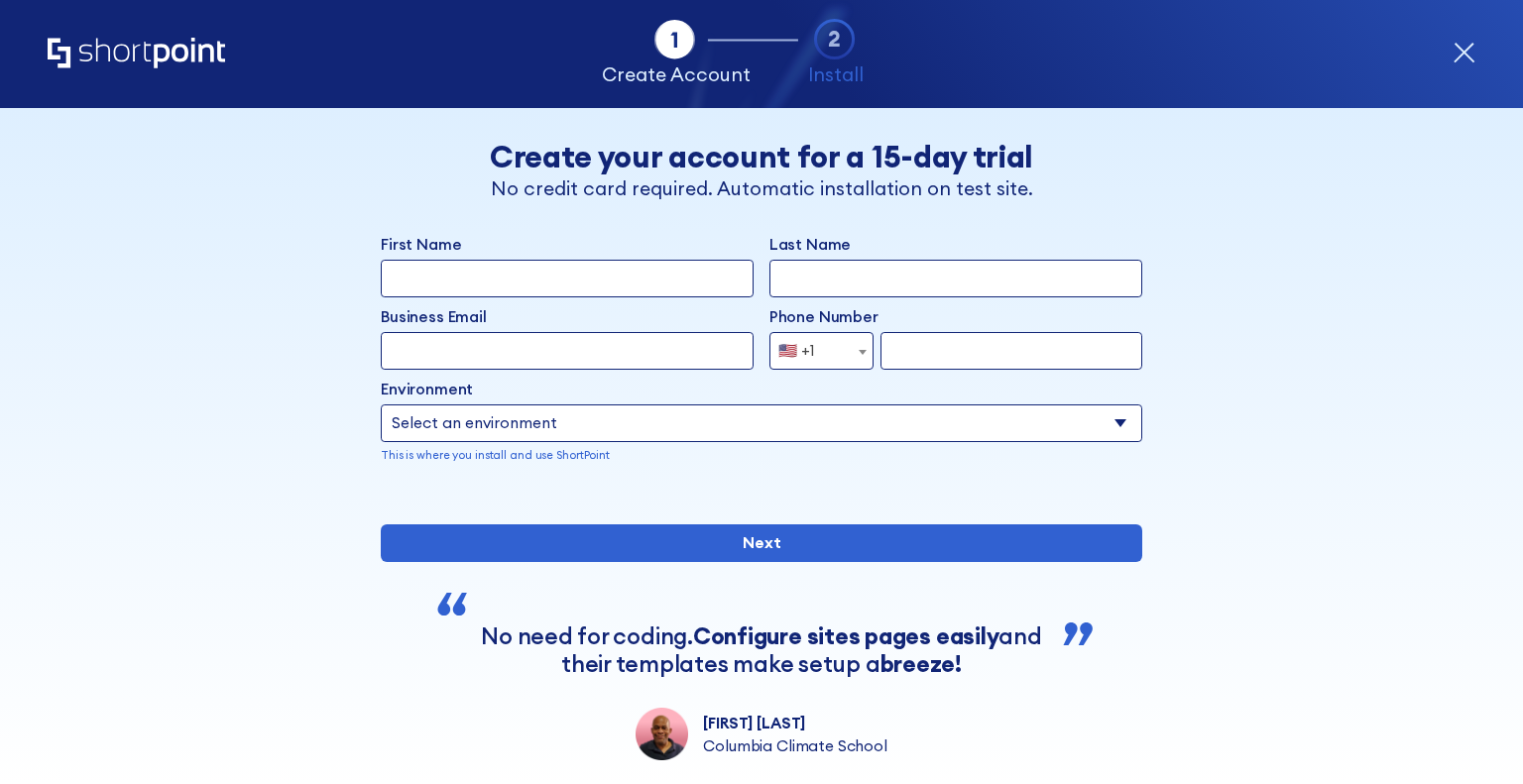 scroll, scrollTop: 0, scrollLeft: 0, axis: both 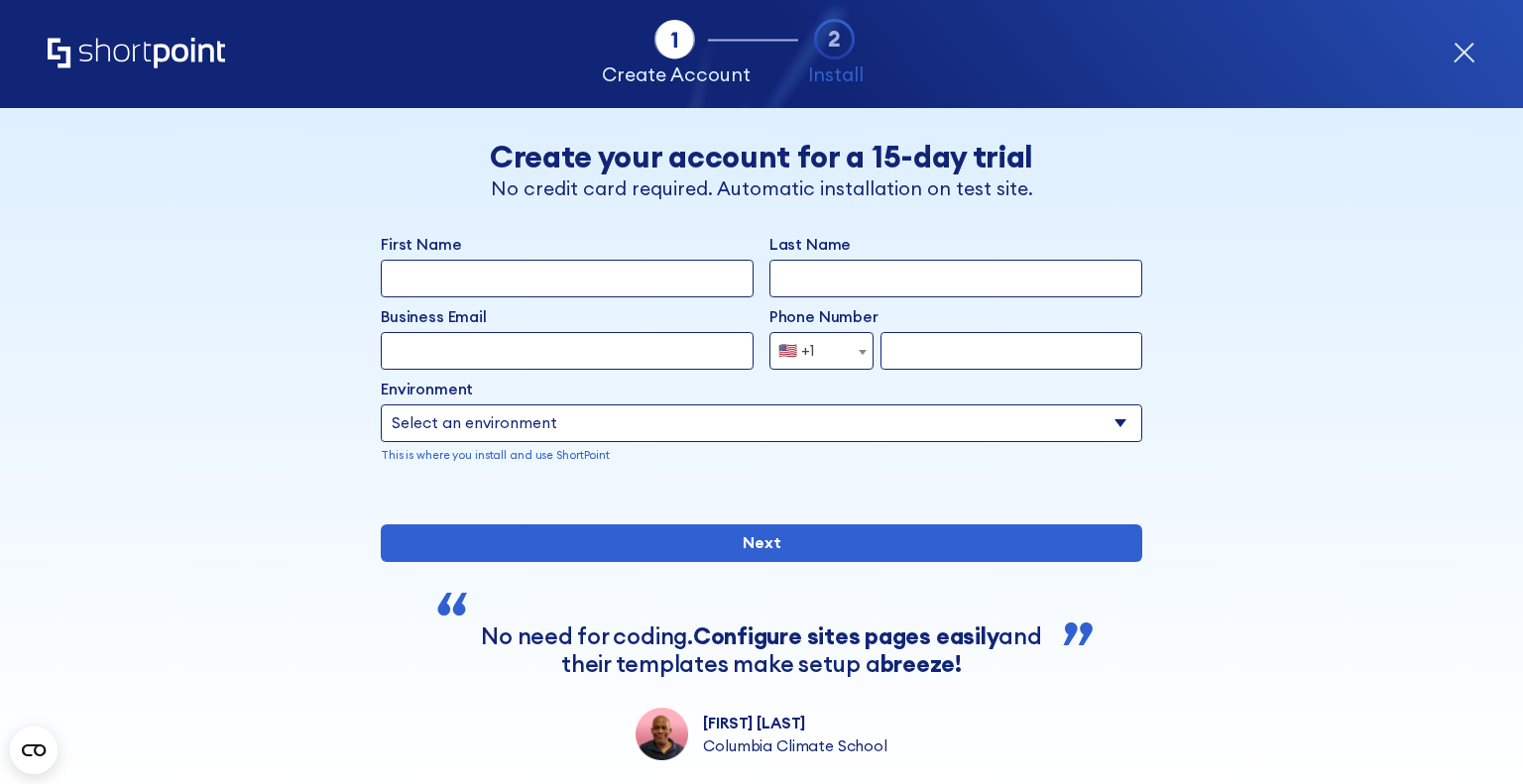 click on "Select an environment
Microsoft 365
SharePoint Online
SharePoint 2019 (On-Premise)
SharePoint 2016 (On-Premise)
SharePoint 2013 (On-Premise)" at bounding box center (762, 423) 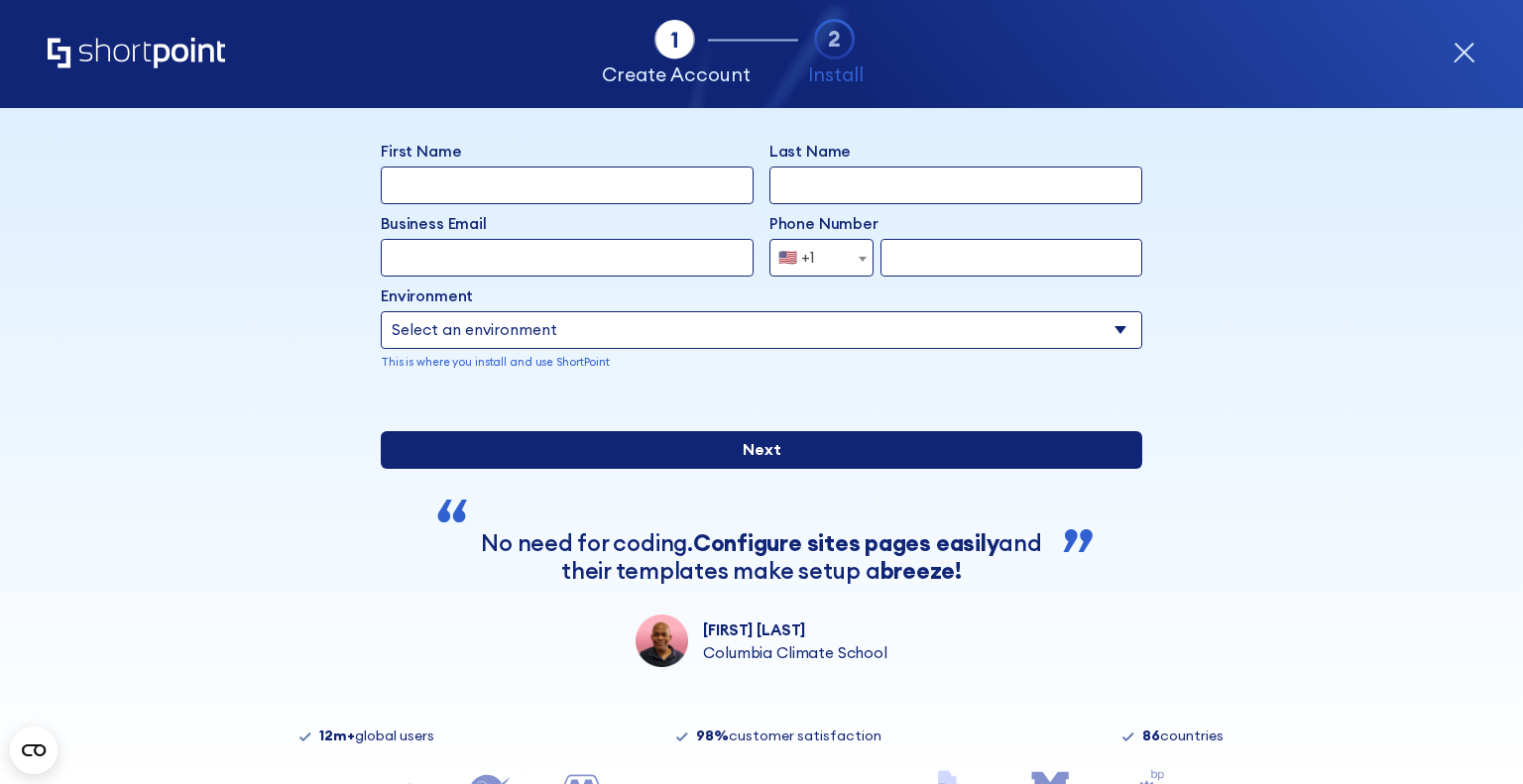 scroll, scrollTop: 0, scrollLeft: 0, axis: both 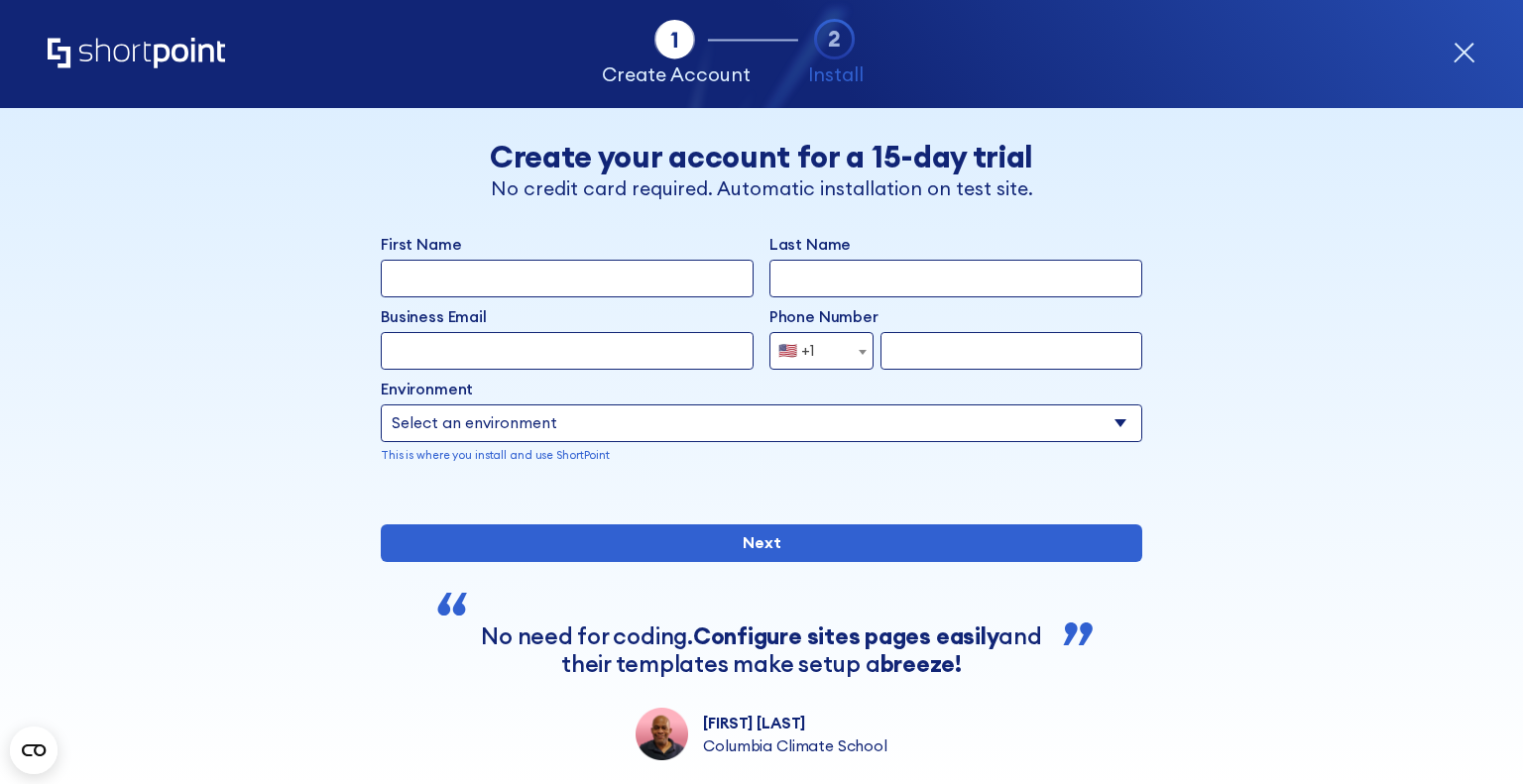 click on "First Name" at bounding box center (567, 279) 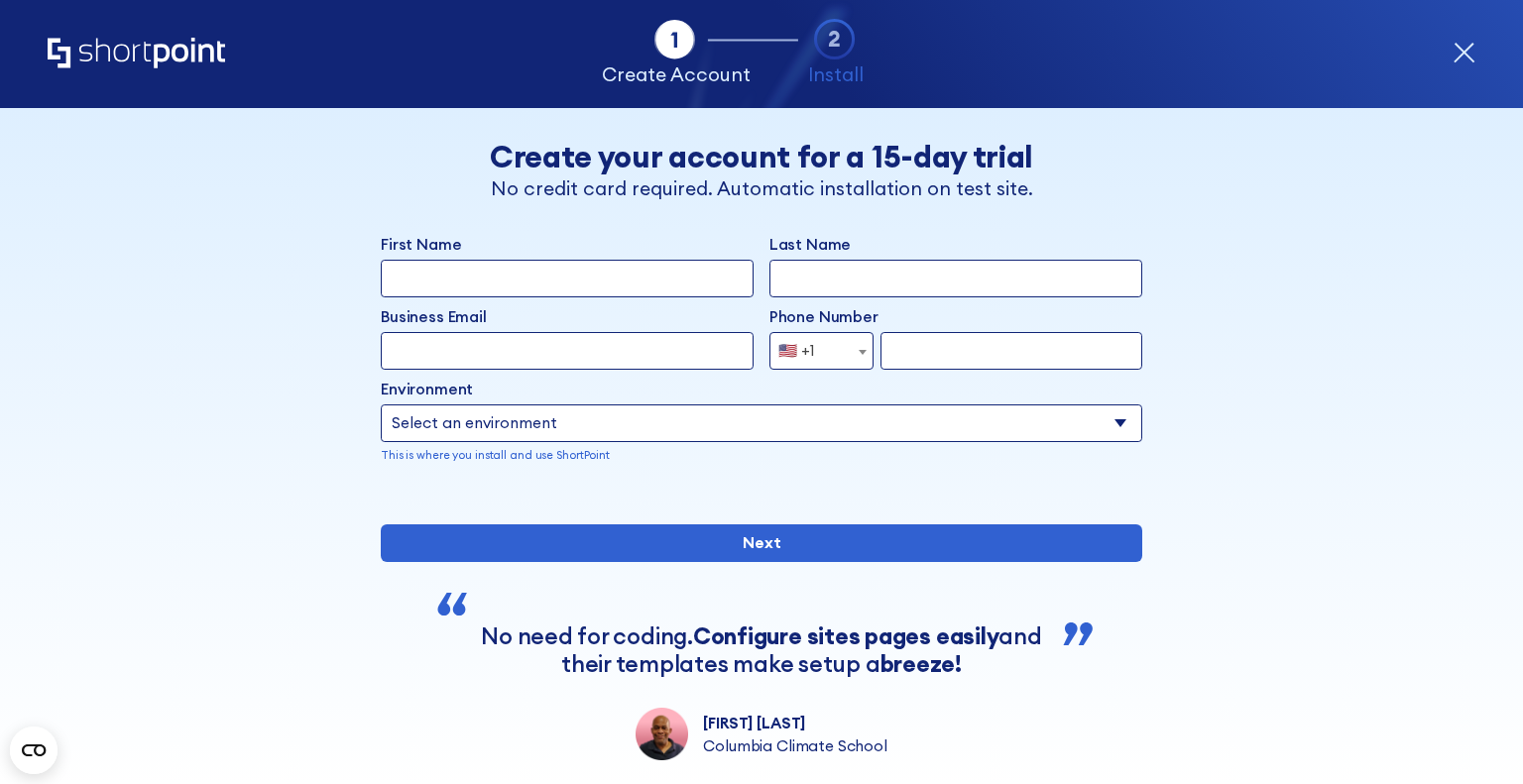 click on "Skip this step" at bounding box center (1264, 170) 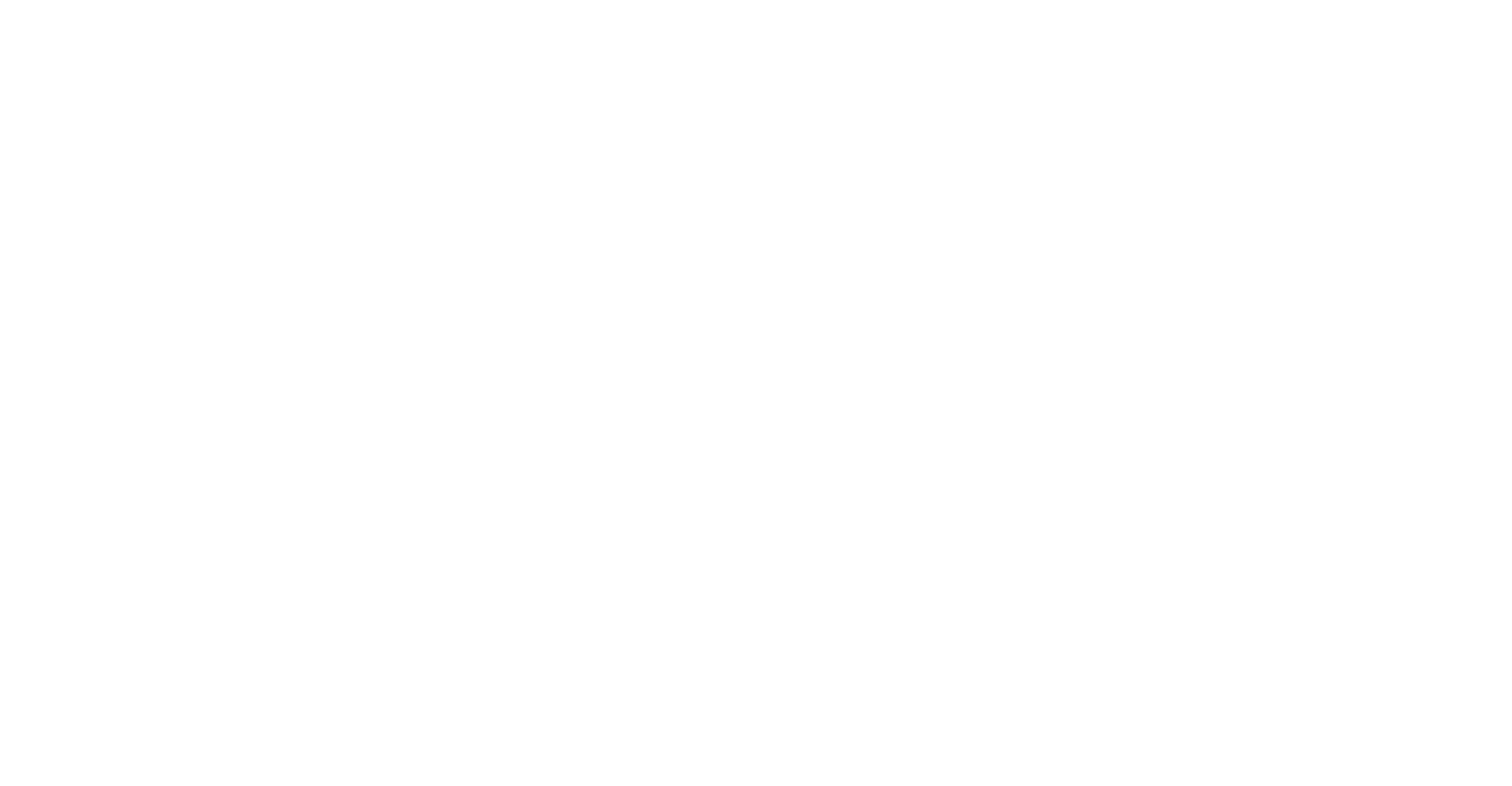 scroll, scrollTop: 0, scrollLeft: 0, axis: both 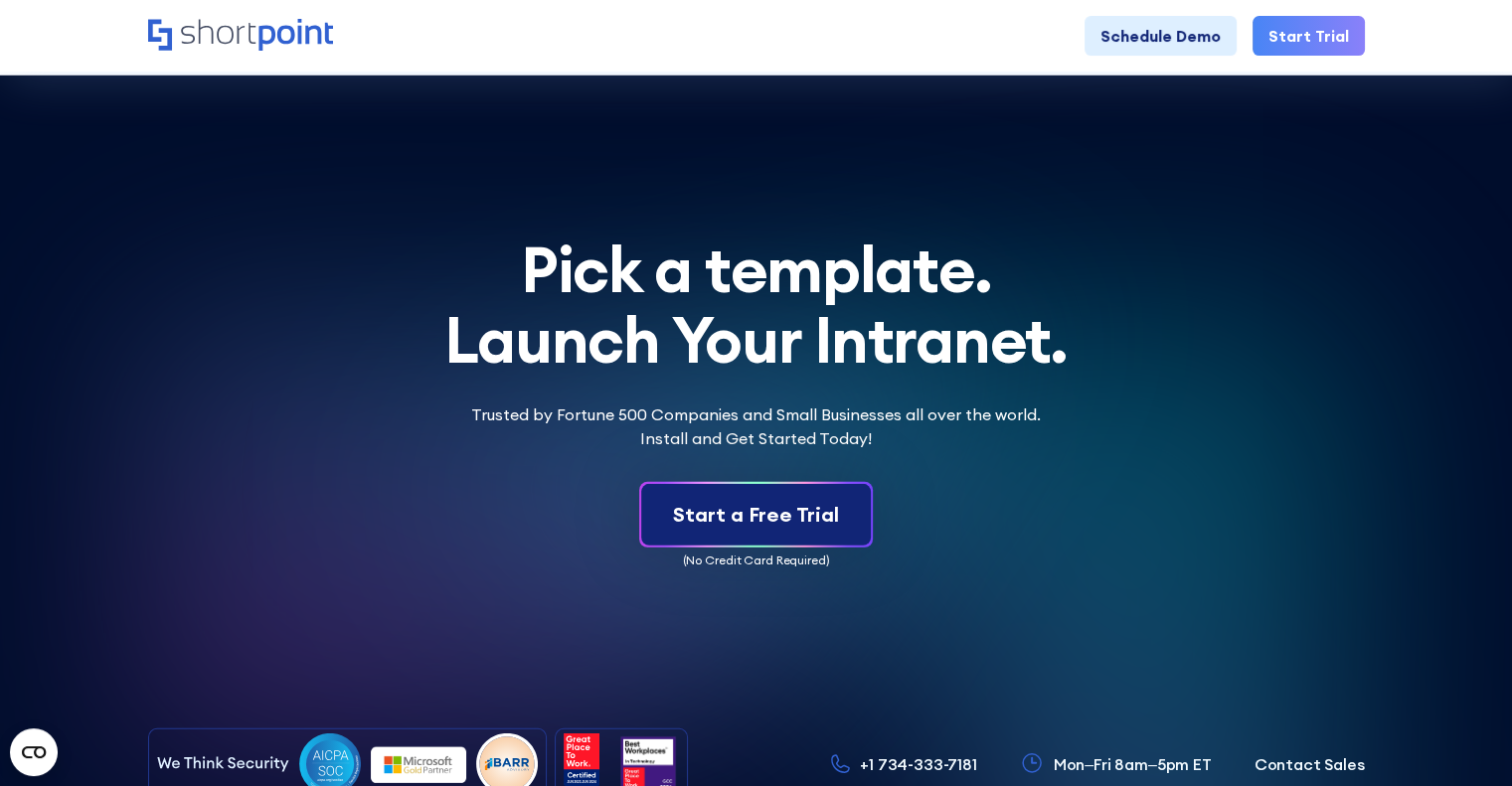 click on "Start a Free Trial" at bounding box center [756, 515] 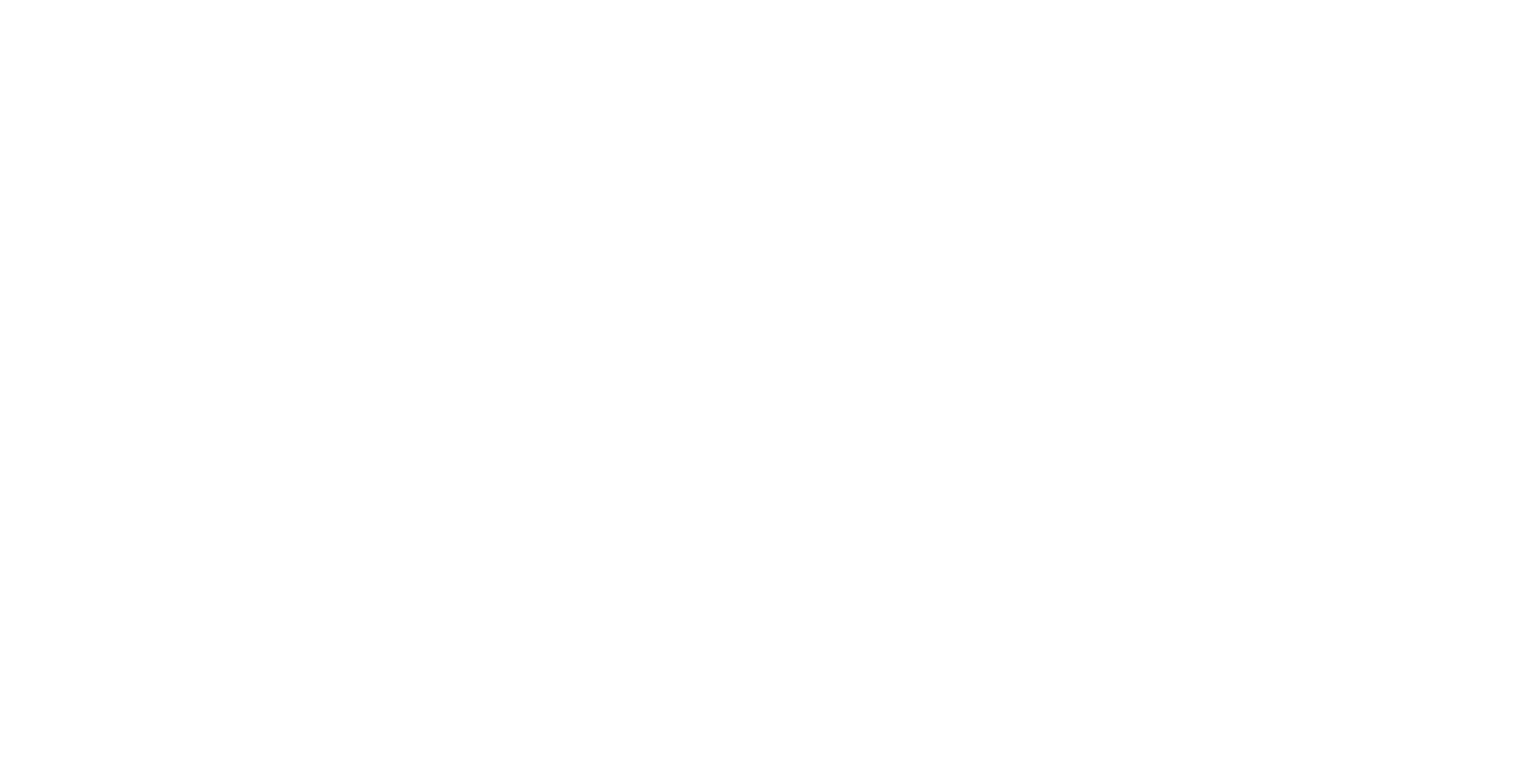 scroll, scrollTop: 0, scrollLeft: 0, axis: both 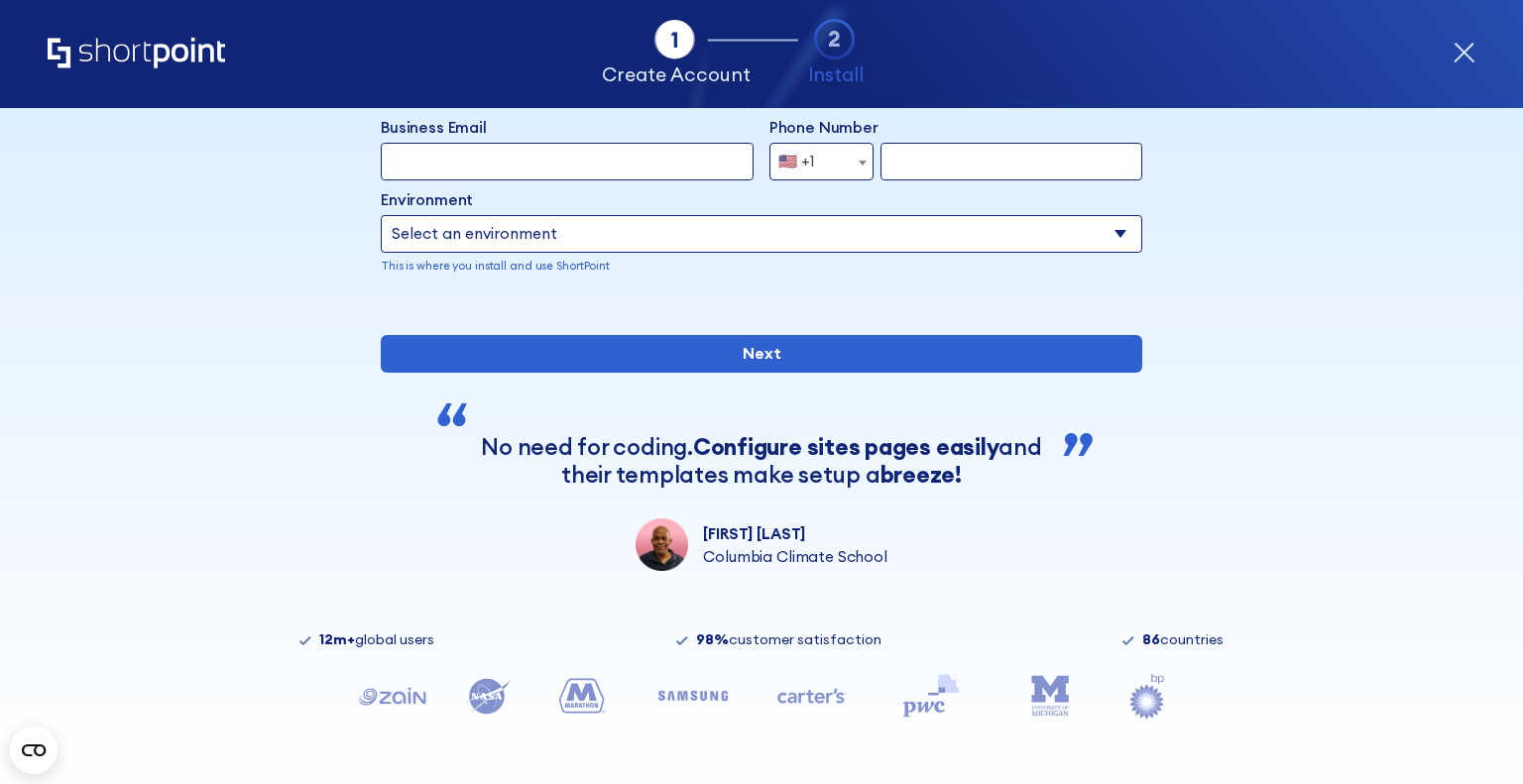 click on "Tab 1 Tab 2 Tab 3 Tab 4 Tell us more about you New customer Existing customer
Back
Back Create your account for a 15-day trial No credit card required. Automatic installation on test site. Skip this step
First Name Last Name Business Email Invalid Email Address Phone Number
Afghanistan ([COUNTRYCODE])
Albania ([COUNTRYCODE])
Algeria ([COUNTRYCODE])
American Samoa ([COUNTRYCODE])
Andorra ([COUNTRYCODE])
Angola ([COUNTRYCODE])
Anguilla ([COUNTRYCODE])
Antigua and Barbuda ([COUNTRYCODE])
Argentina ([COUNTRYCODE])
Armenia ([COUNTRYCODE])
Aruba ([COUNTRYCODE])
Australia ([COUNTRYCODE])
Austria ([COUNTRYCODE])
Azerbaijan ([COUNTRYCODE])
Bahamas ([COUNTRYCODE])
Bahrain ([COUNTRYCODE])
Bangladesh ([COUNTRYCODE])
Barbados ([COUNTRYCODE])
Belarus ([COUNTRYCODE])
Belgium ([COUNTRYCODE])
Belize ([COUNTRYCODE])
Benin ([COUNTRYCODE])
Bermuda ([COUNTRYCODE])
Bhutan ([COUNTRYCODE])
Bolivia ([COUNTRYCODE])
Bonaire ([COUNTRYCODE])
Bosnia & Herzegovina ([COUNTRYCODE])
Bosnia and Herzegovina ([COUNTRYCODE])
Botswana ([COUNTRYCODE])
Brazil ([COUNTRYCODE])
Brunei ([COUNTRYCODE])
Bulgaria ([COUNTRYCODE])
Burkina Faso ([COUNTRYCODE])
Burundi ([COUNTRYCODE])" at bounding box center (762, 446) 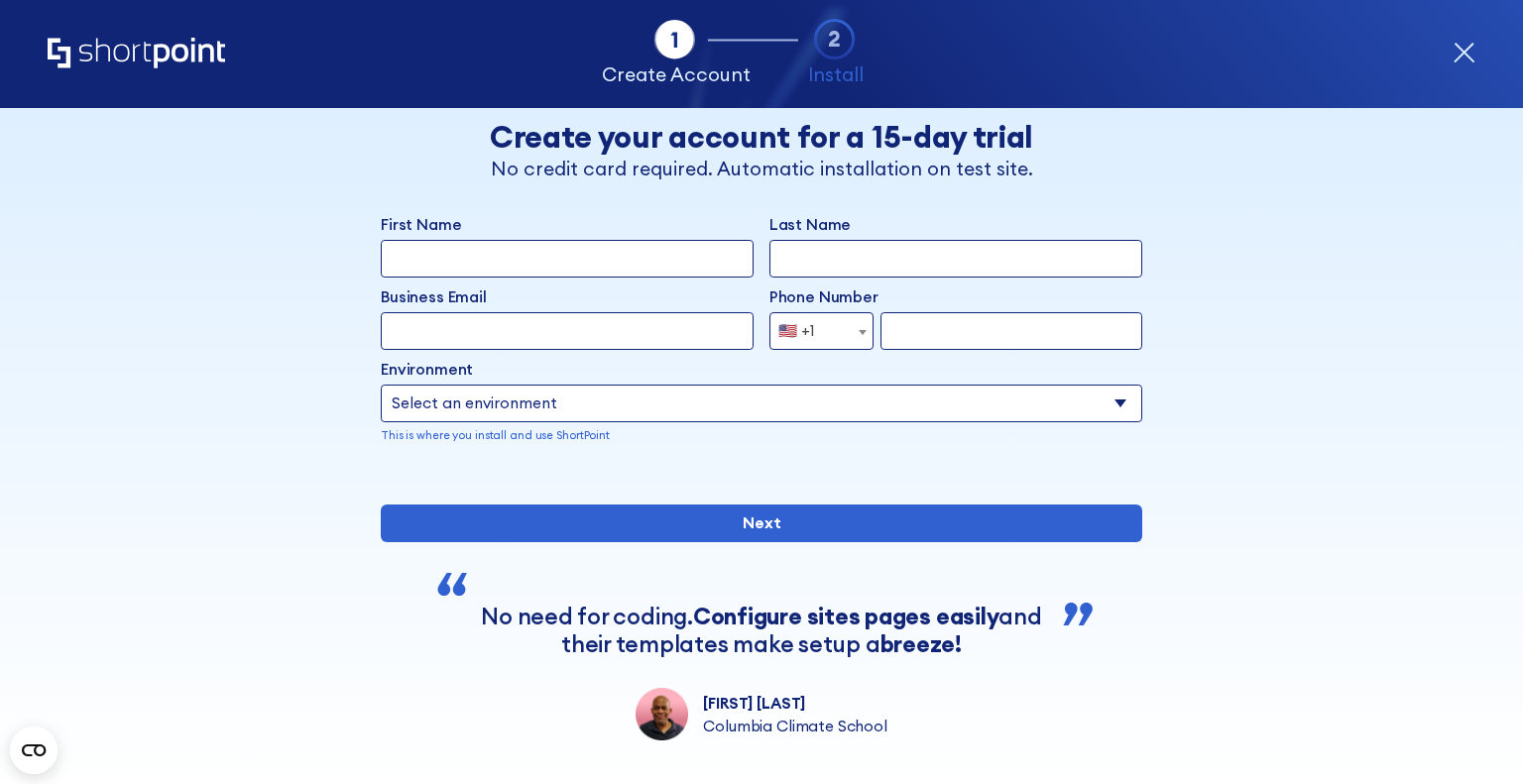 scroll, scrollTop: 0, scrollLeft: 0, axis: both 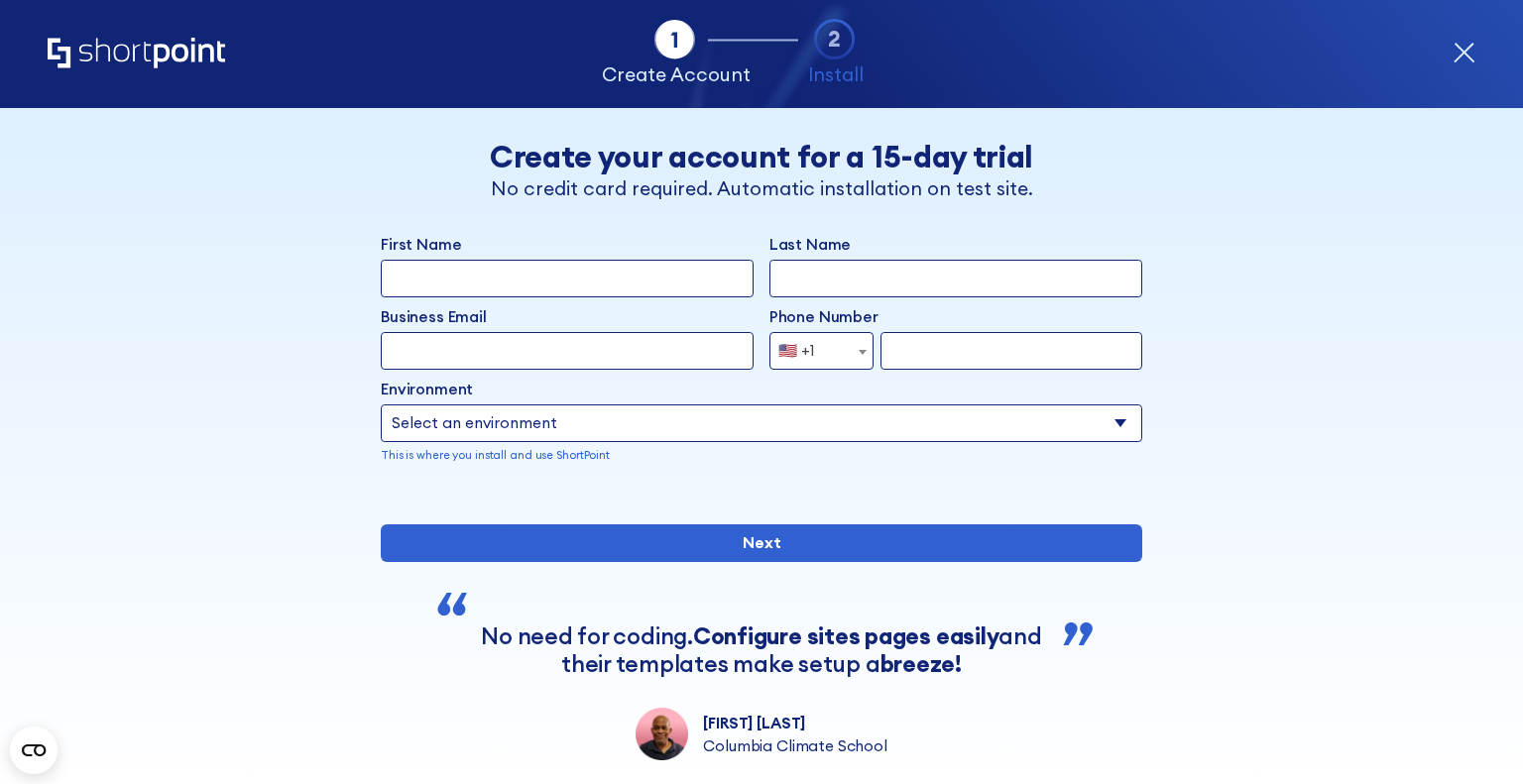 click on "First Name" at bounding box center [567, 279] 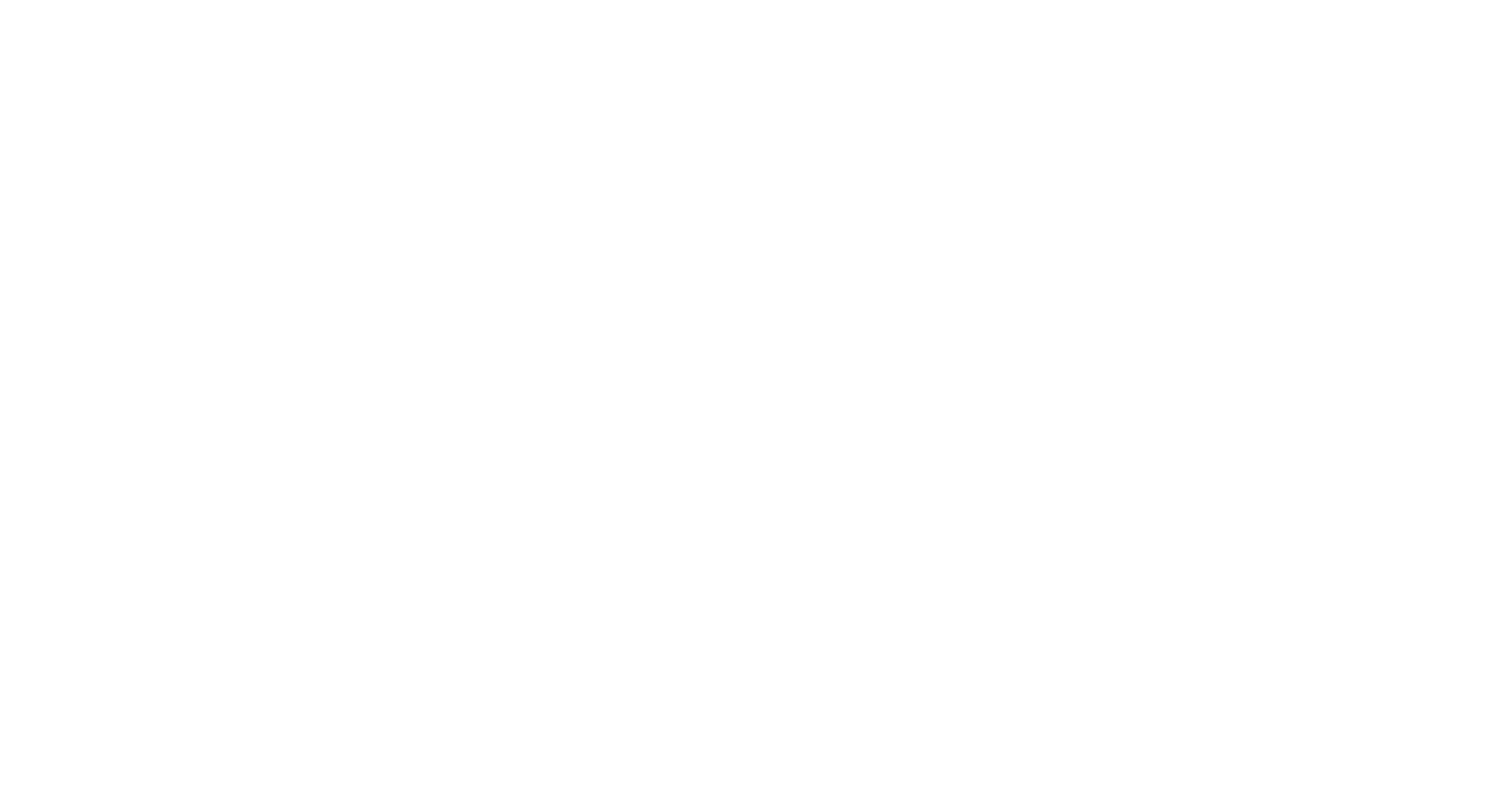 scroll, scrollTop: 0, scrollLeft: 0, axis: both 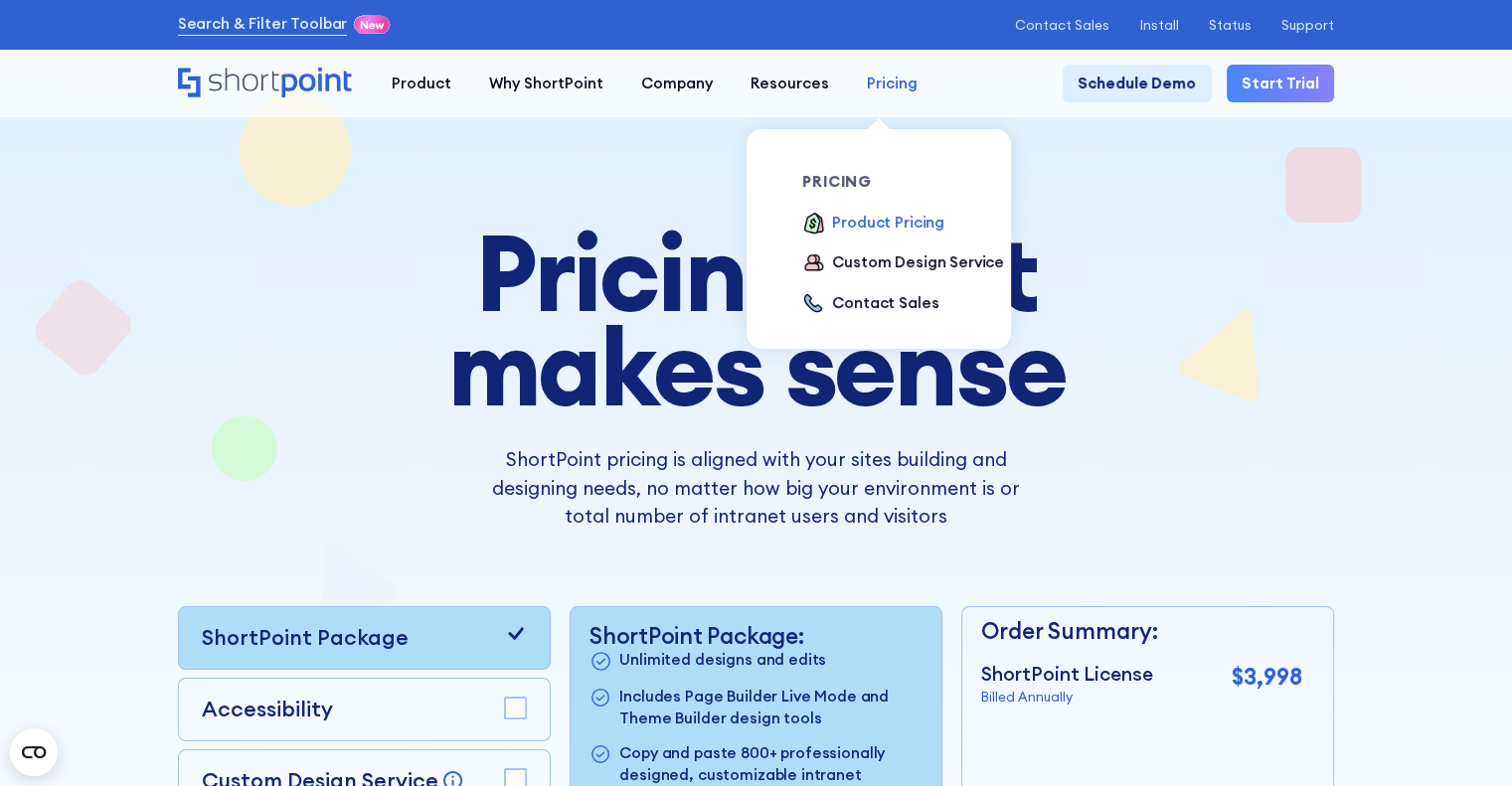 click on "Pricing" at bounding box center (892, 83) 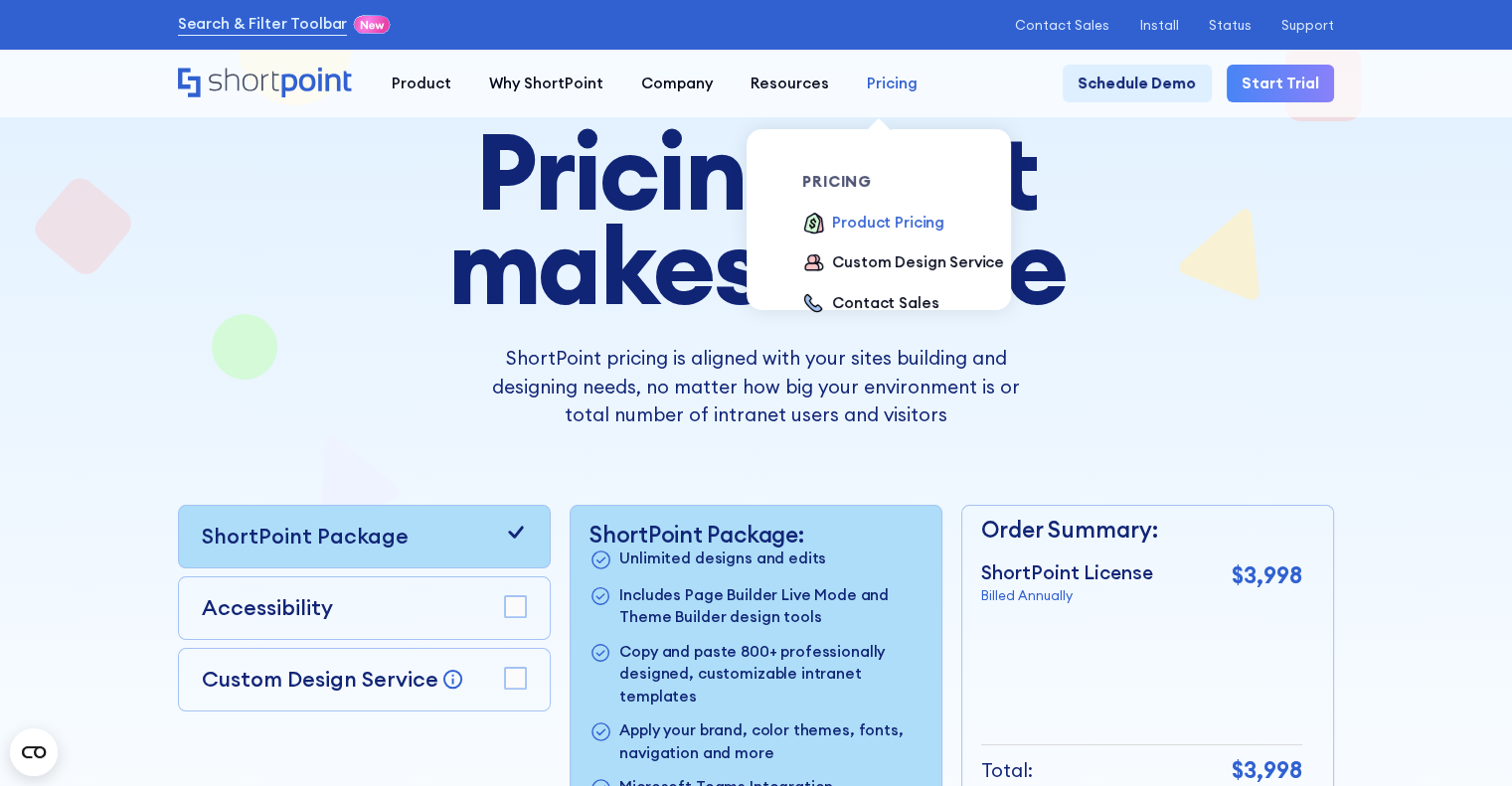 scroll, scrollTop: 497, scrollLeft: 0, axis: vertical 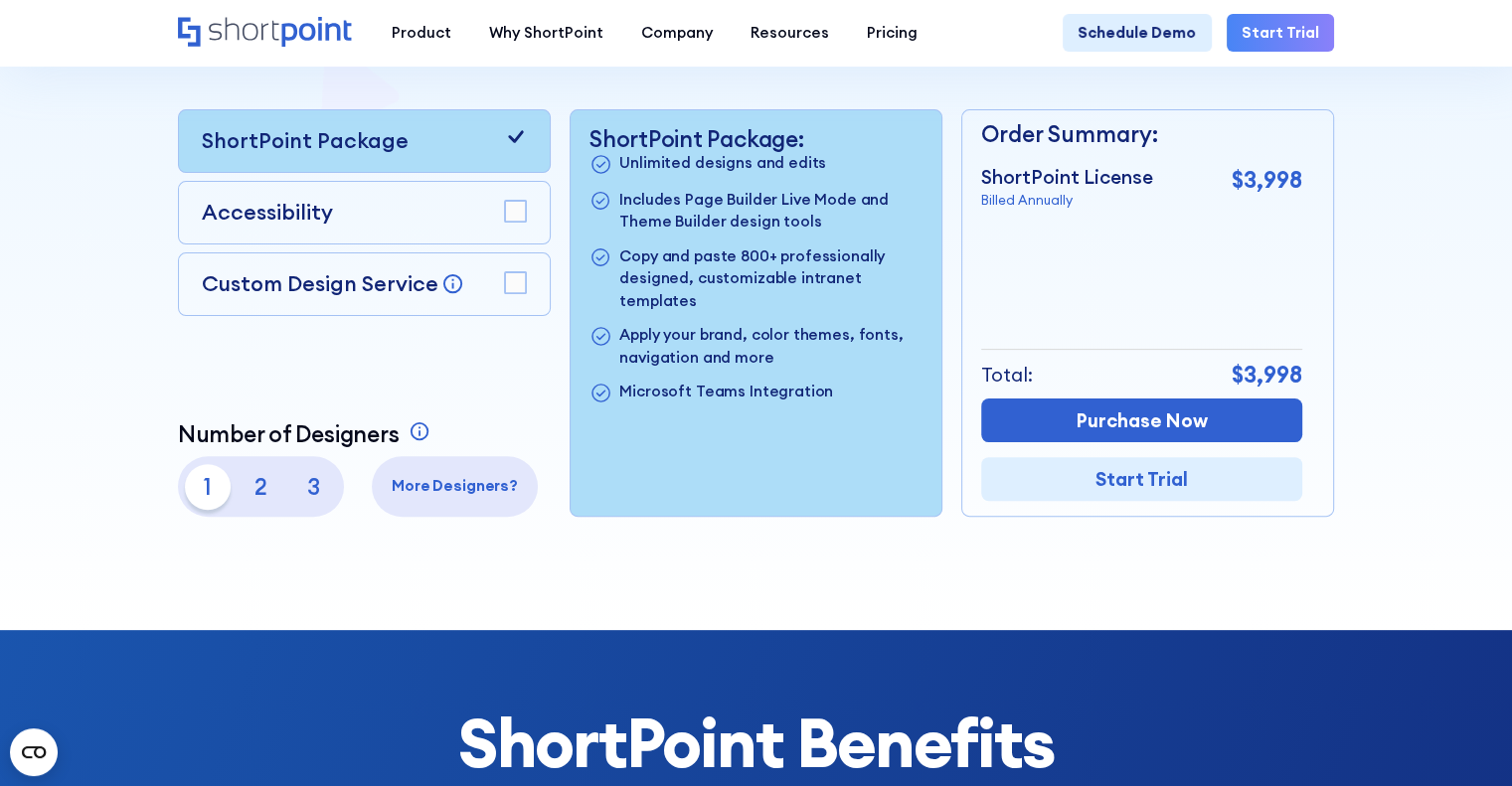 click at bounding box center (756, 85) 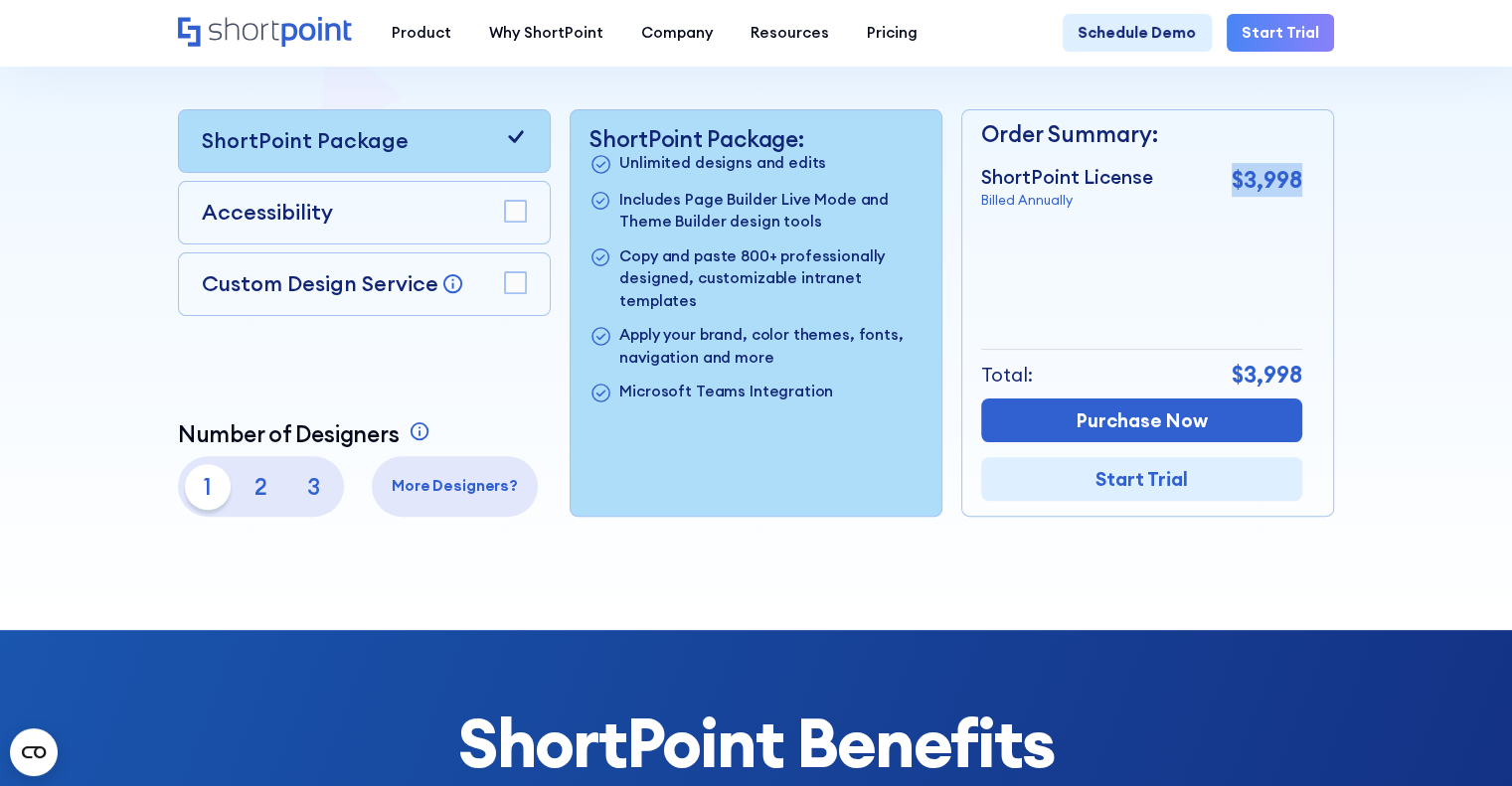 drag, startPoint x: 1307, startPoint y: 186, endPoint x: 1226, endPoint y: 182, distance: 81.0987 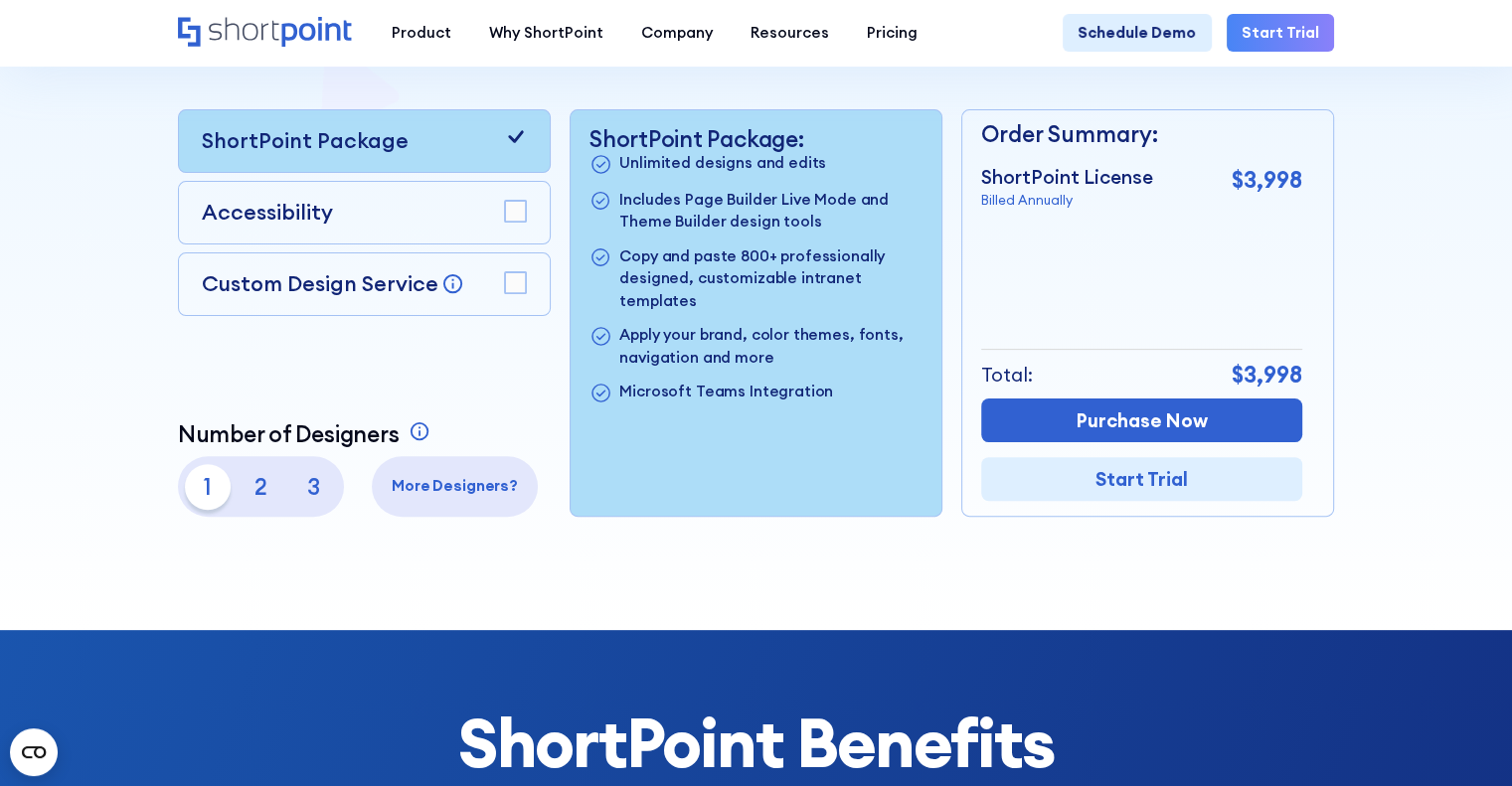 click at bounding box center [756, 85] 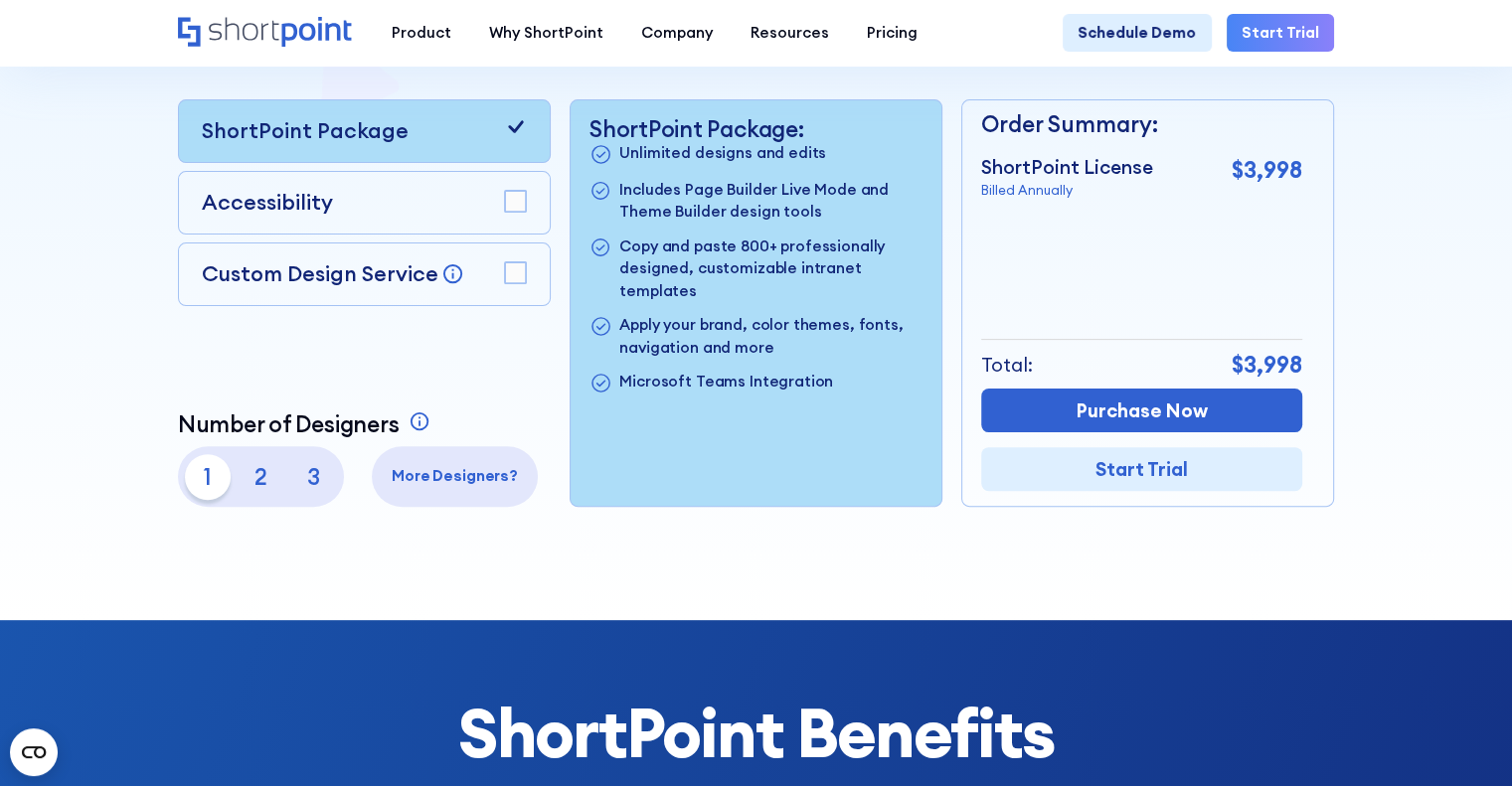 scroll, scrollTop: 497, scrollLeft: 0, axis: vertical 